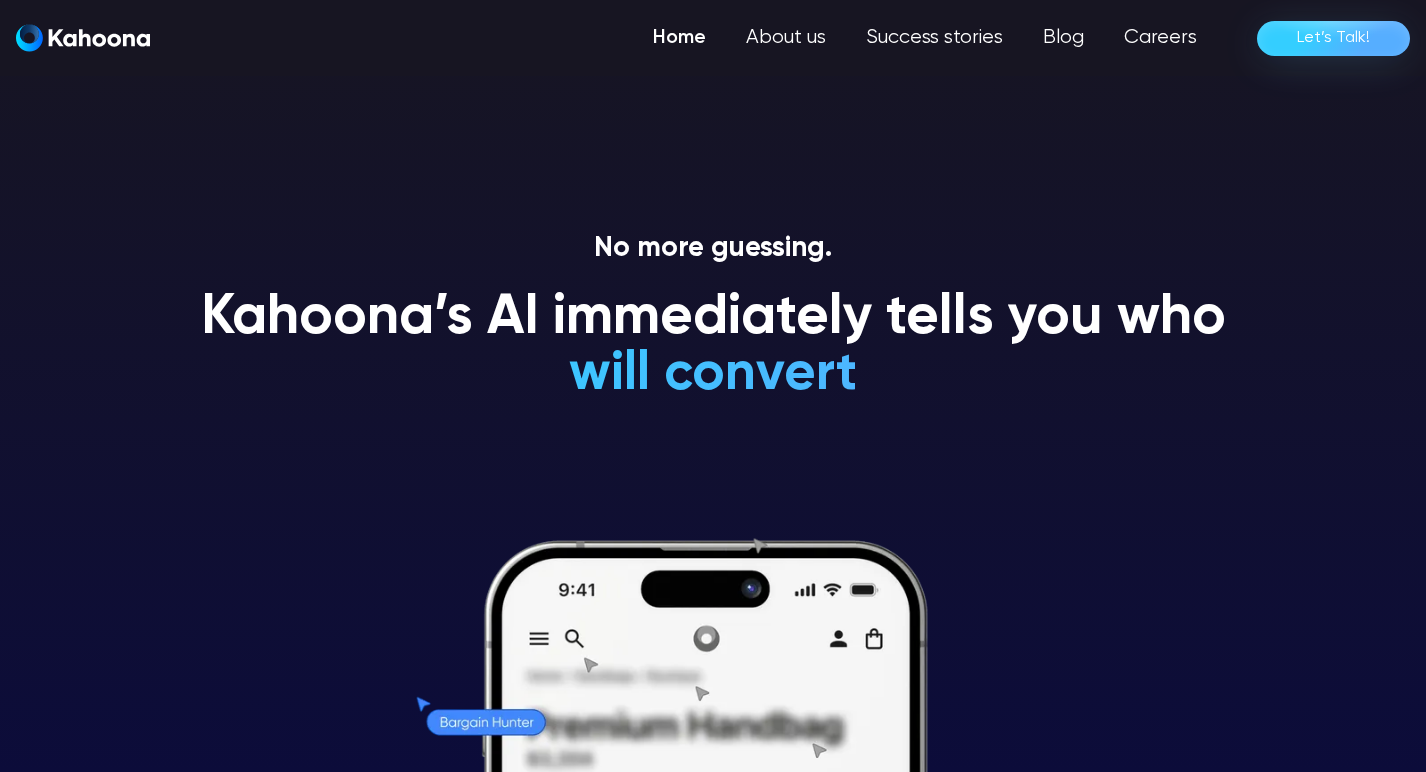 scroll, scrollTop: 0, scrollLeft: 0, axis: both 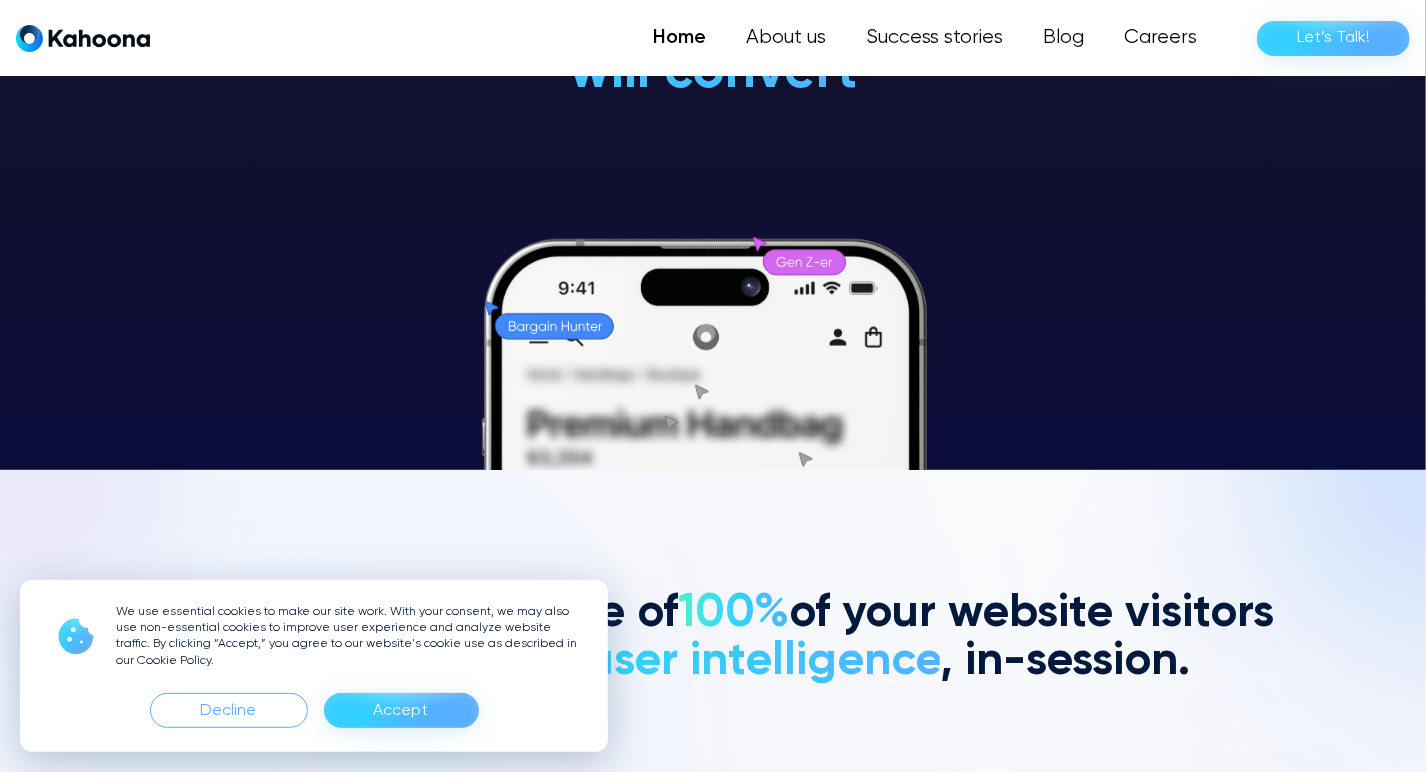 click on "Accept" at bounding box center [401, 711] 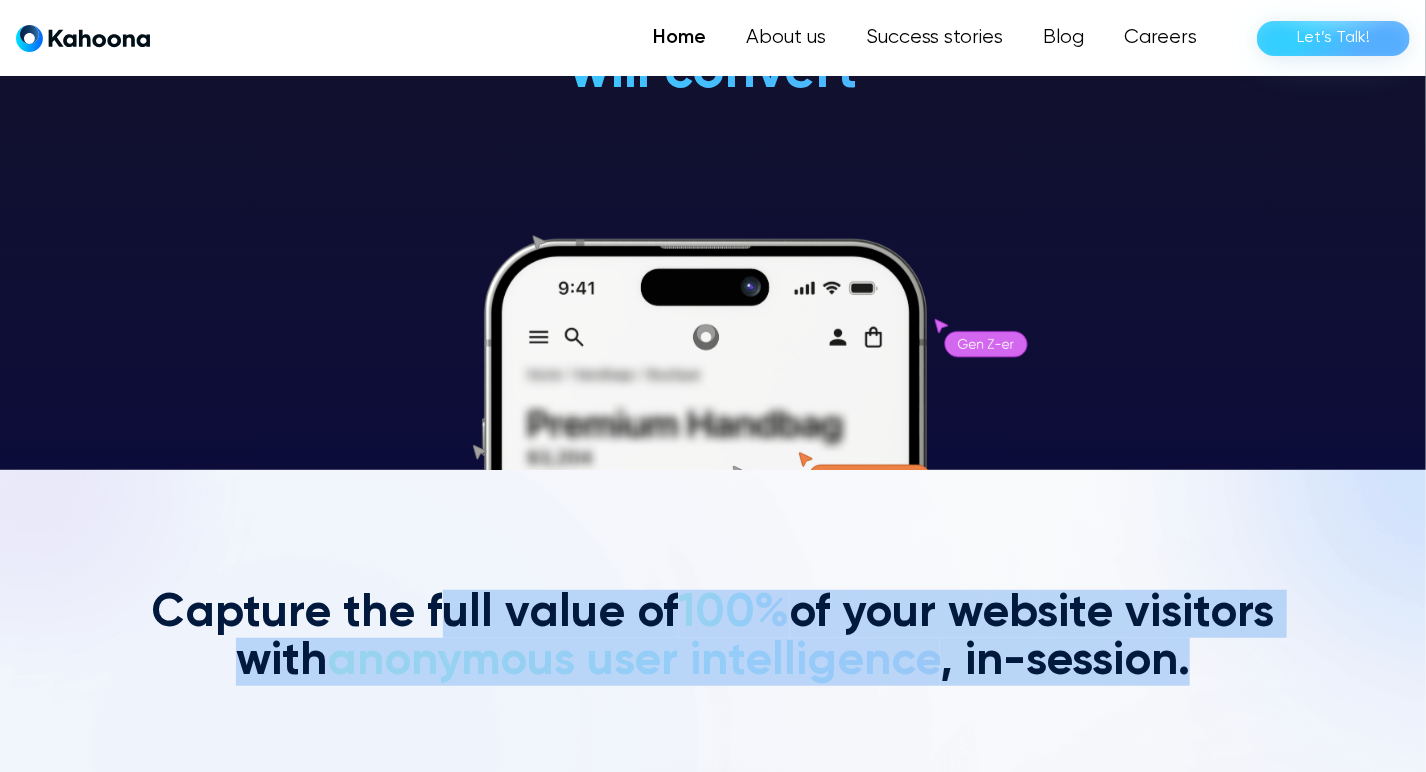 drag, startPoint x: 439, startPoint y: 614, endPoint x: 1252, endPoint y: 661, distance: 814.3574 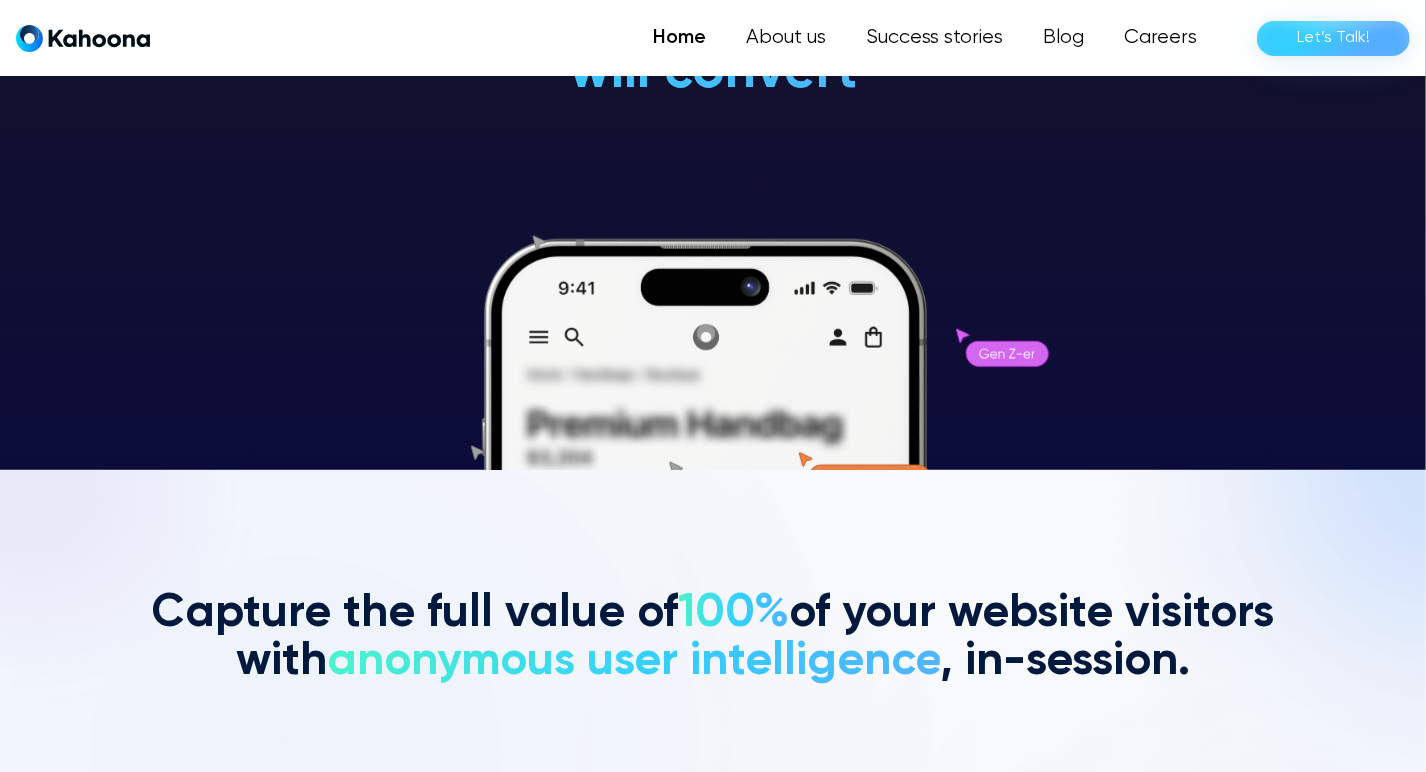 click on "No more guessing. Kahoona’s AI immediately tells you who will convert will  NEVER  convert is a Gen Z-er is a premium-shopper is an impulsive shopper is a loyal customer will convert" at bounding box center (713, 200) 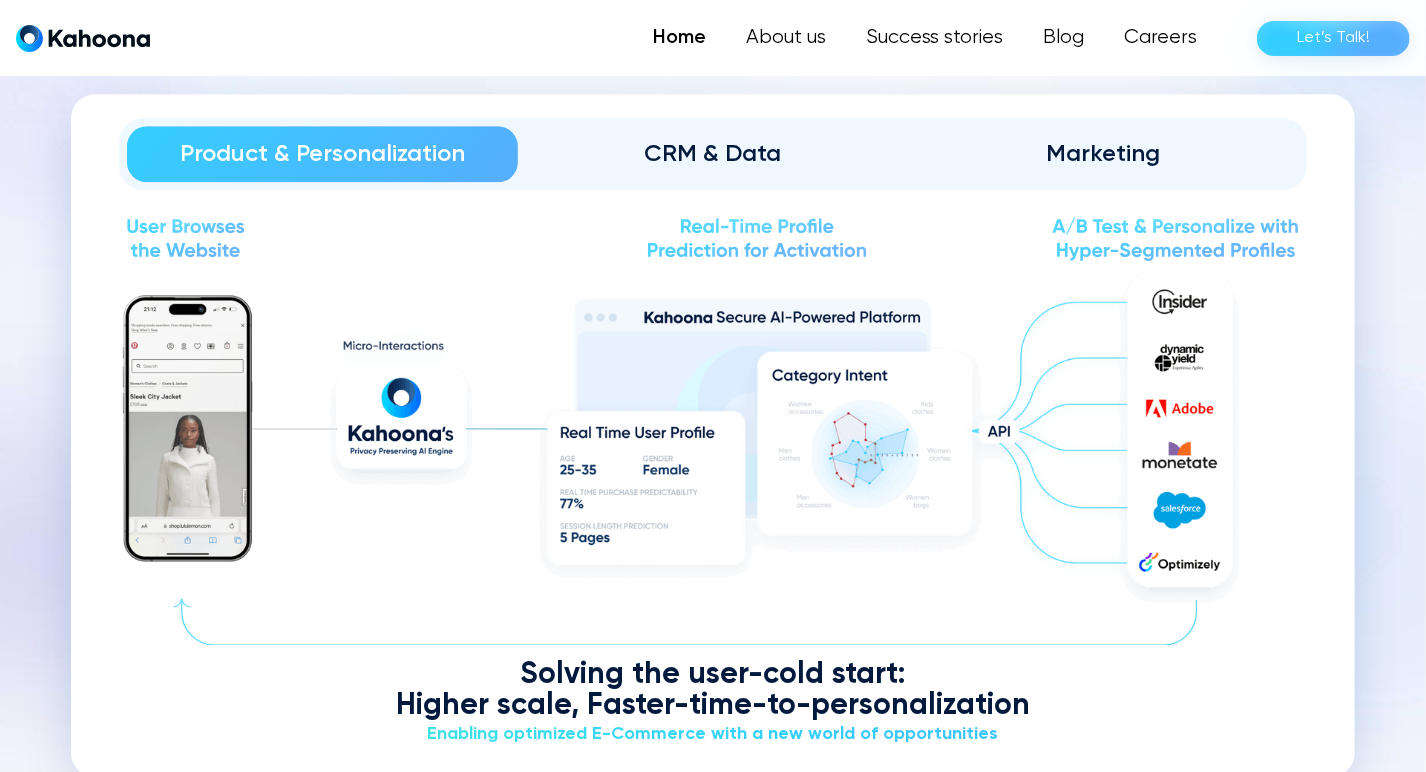 scroll, scrollTop: 2318, scrollLeft: 0, axis: vertical 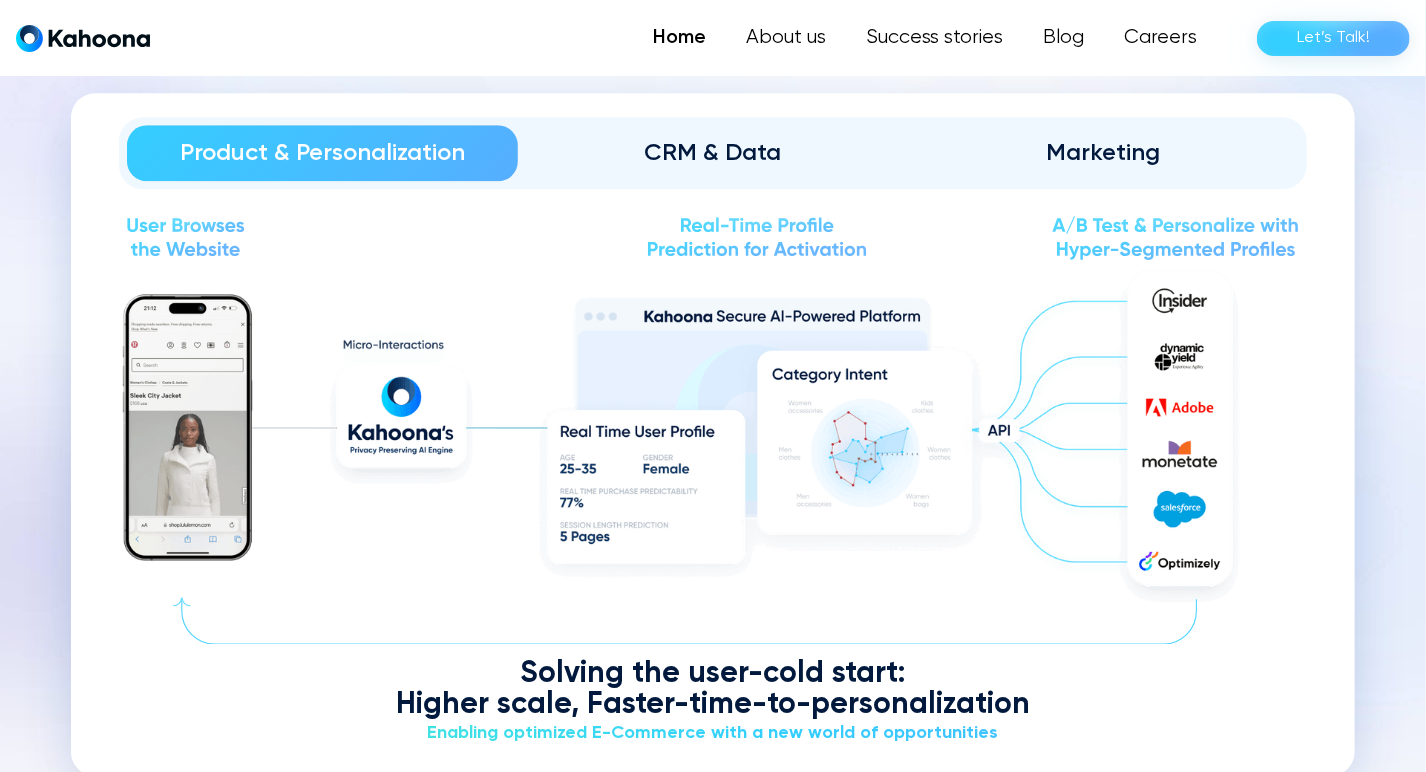 click on "Marketing" at bounding box center (1103, 153) 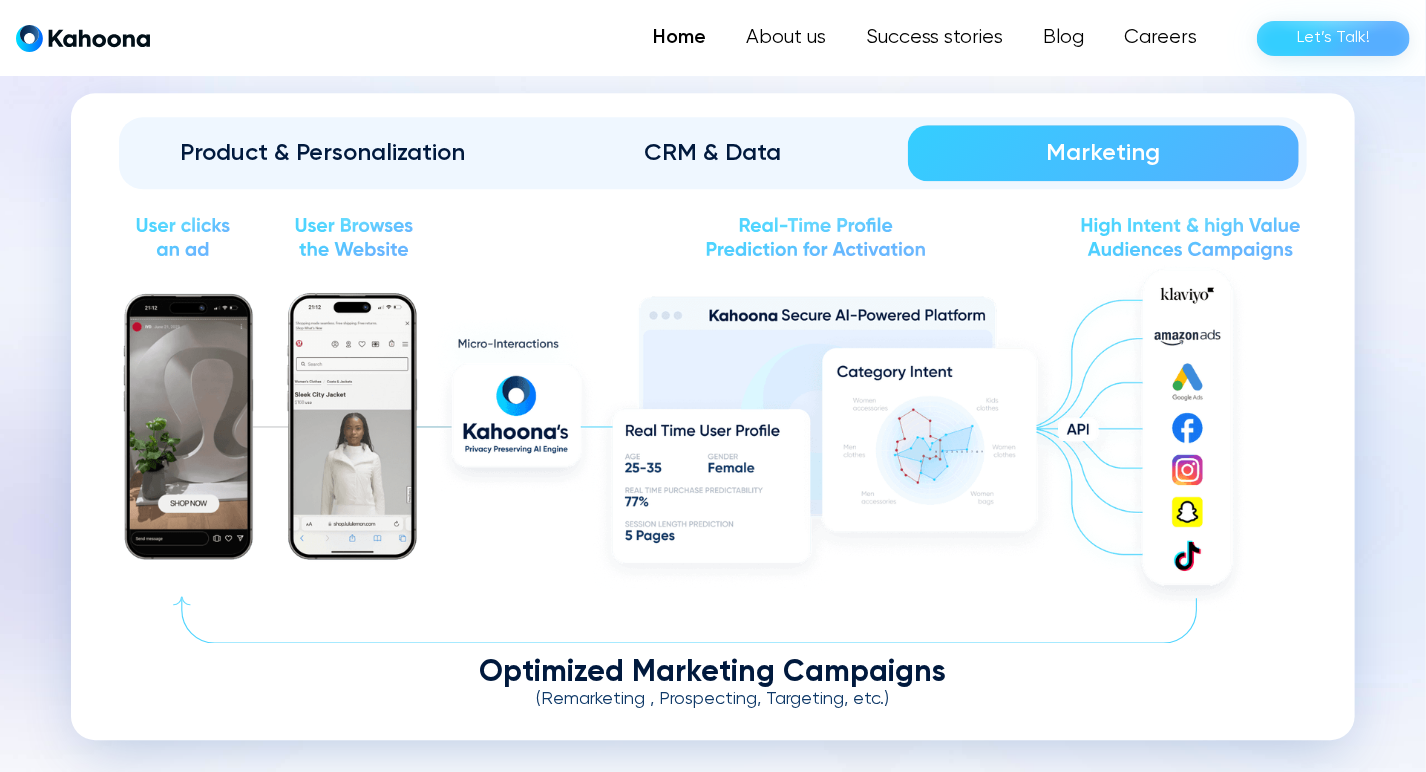 click on "CRM & Data" at bounding box center (713, 153) 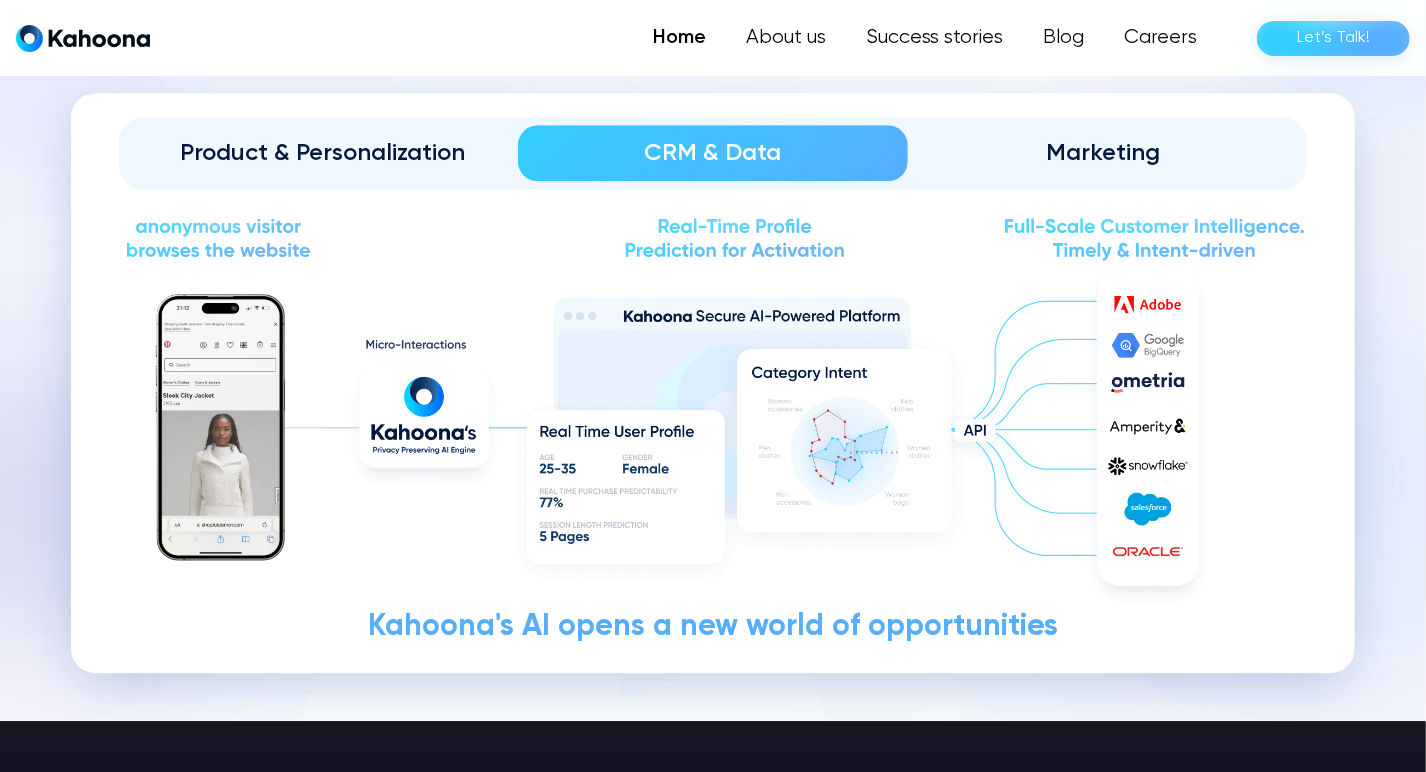 click on "Product & Personalization" at bounding box center (322, 153) 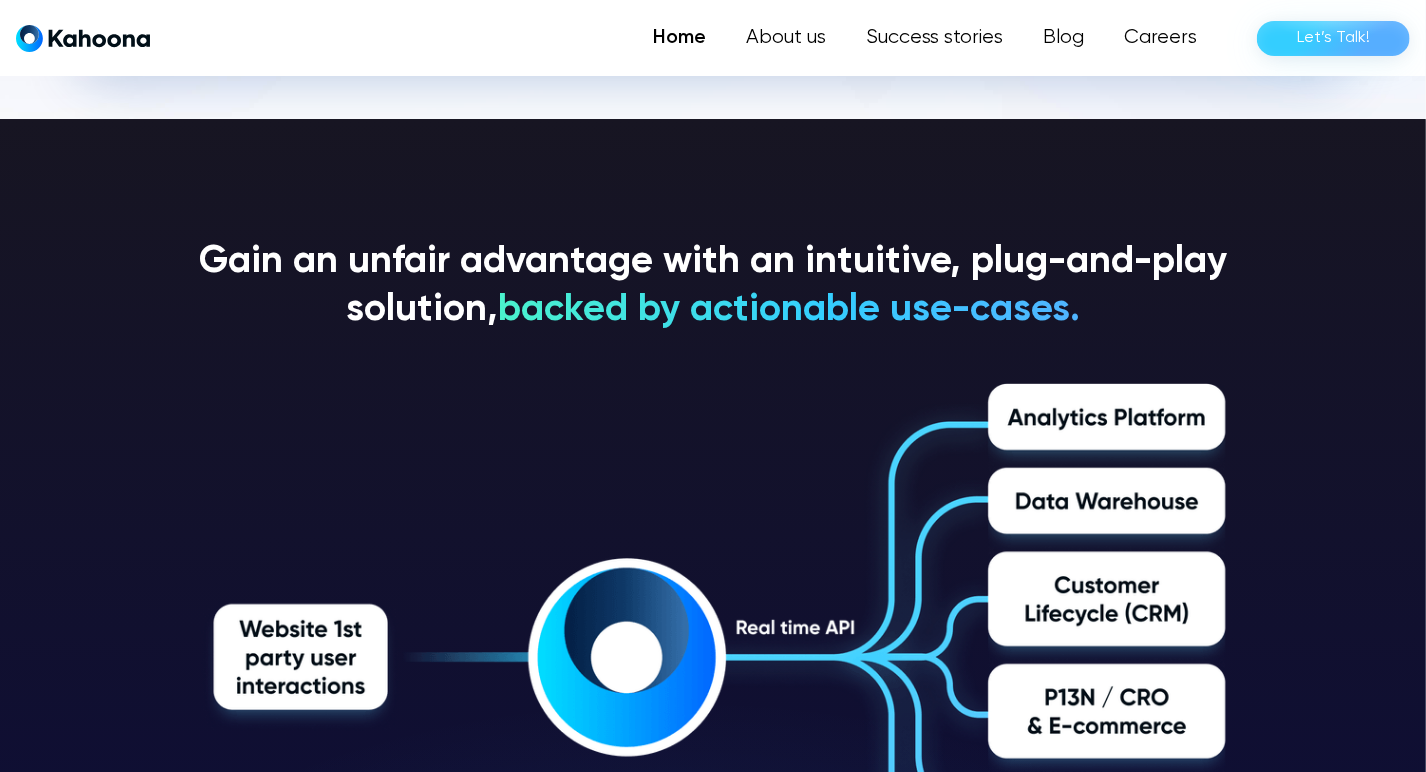 scroll, scrollTop: 3024, scrollLeft: 0, axis: vertical 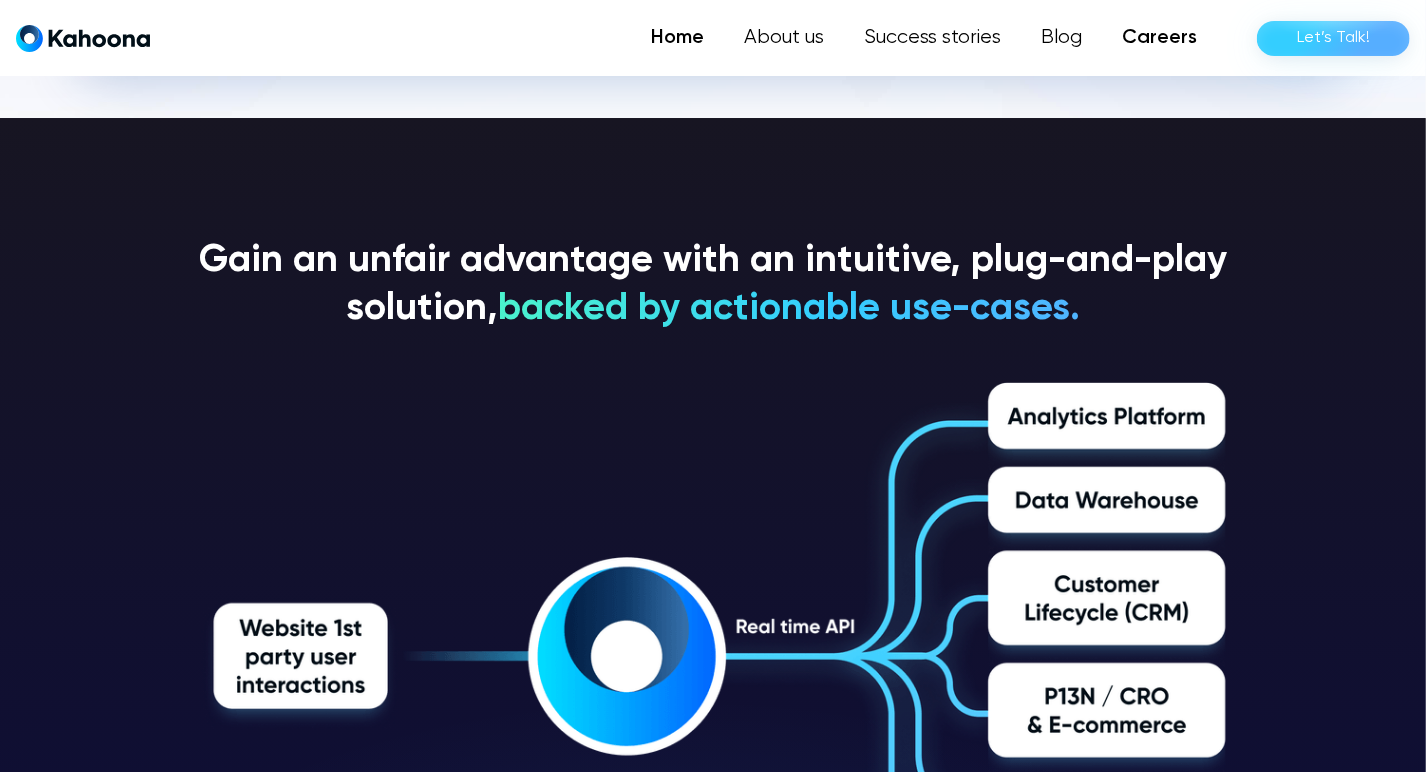 click on "Careers" at bounding box center [1159, 38] 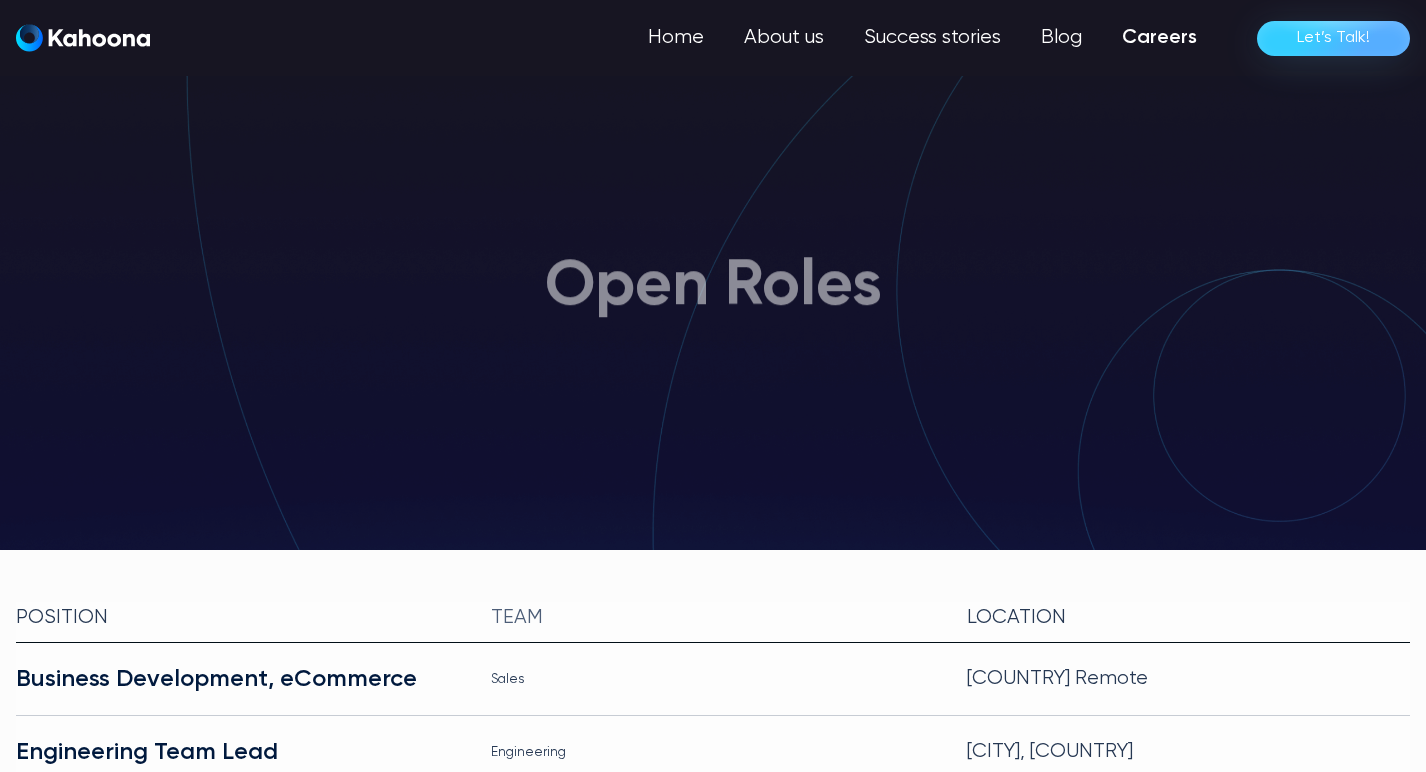 scroll, scrollTop: 0, scrollLeft: 0, axis: both 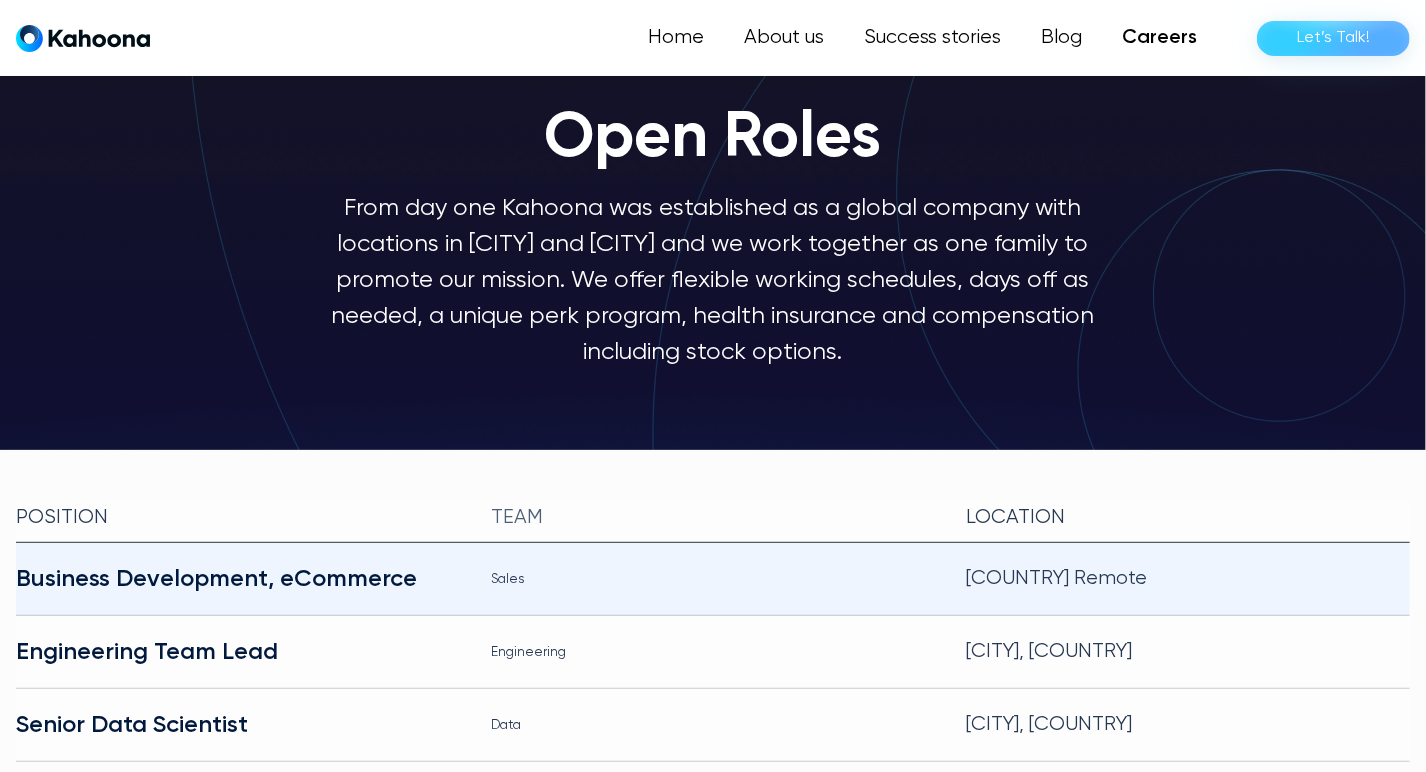 click on "Sales" at bounding box center [712, 579] 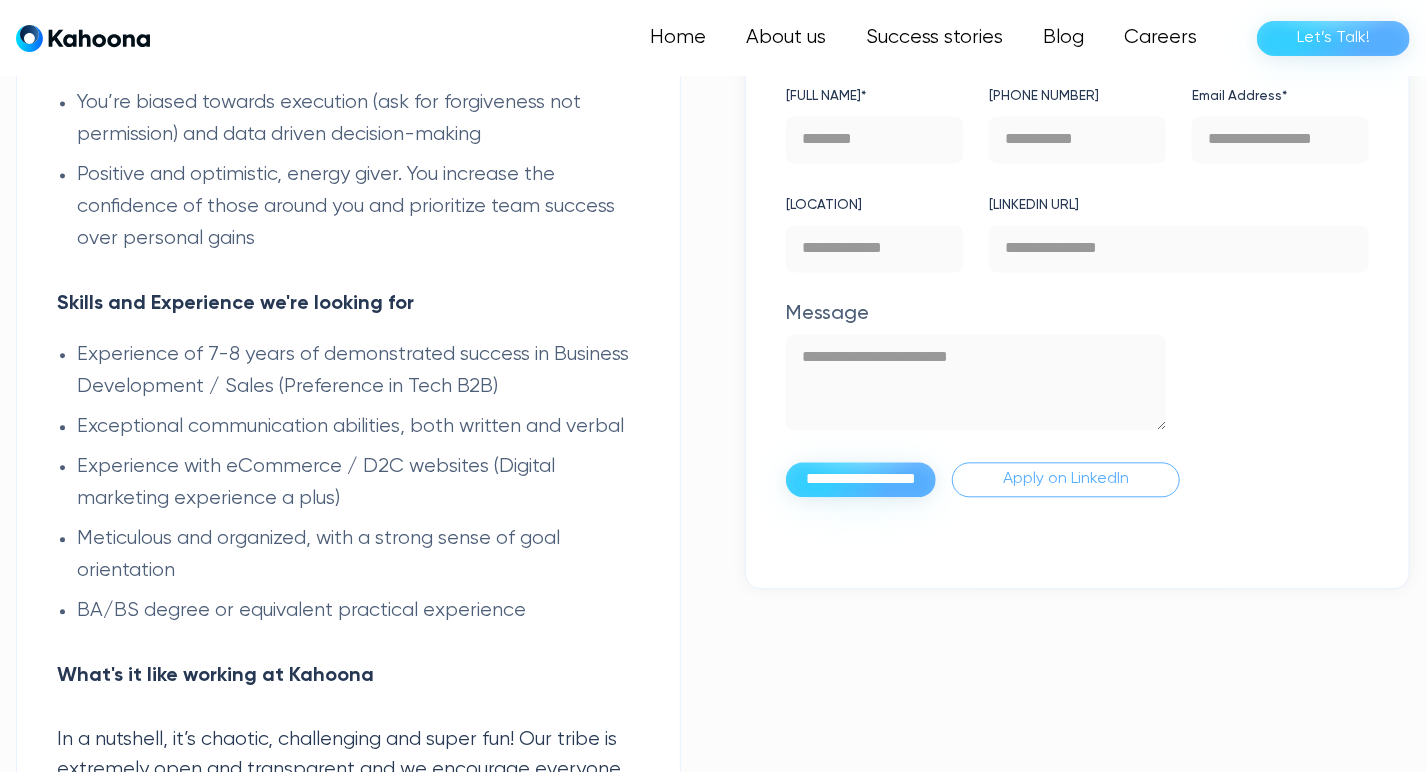 scroll, scrollTop: 1915, scrollLeft: 0, axis: vertical 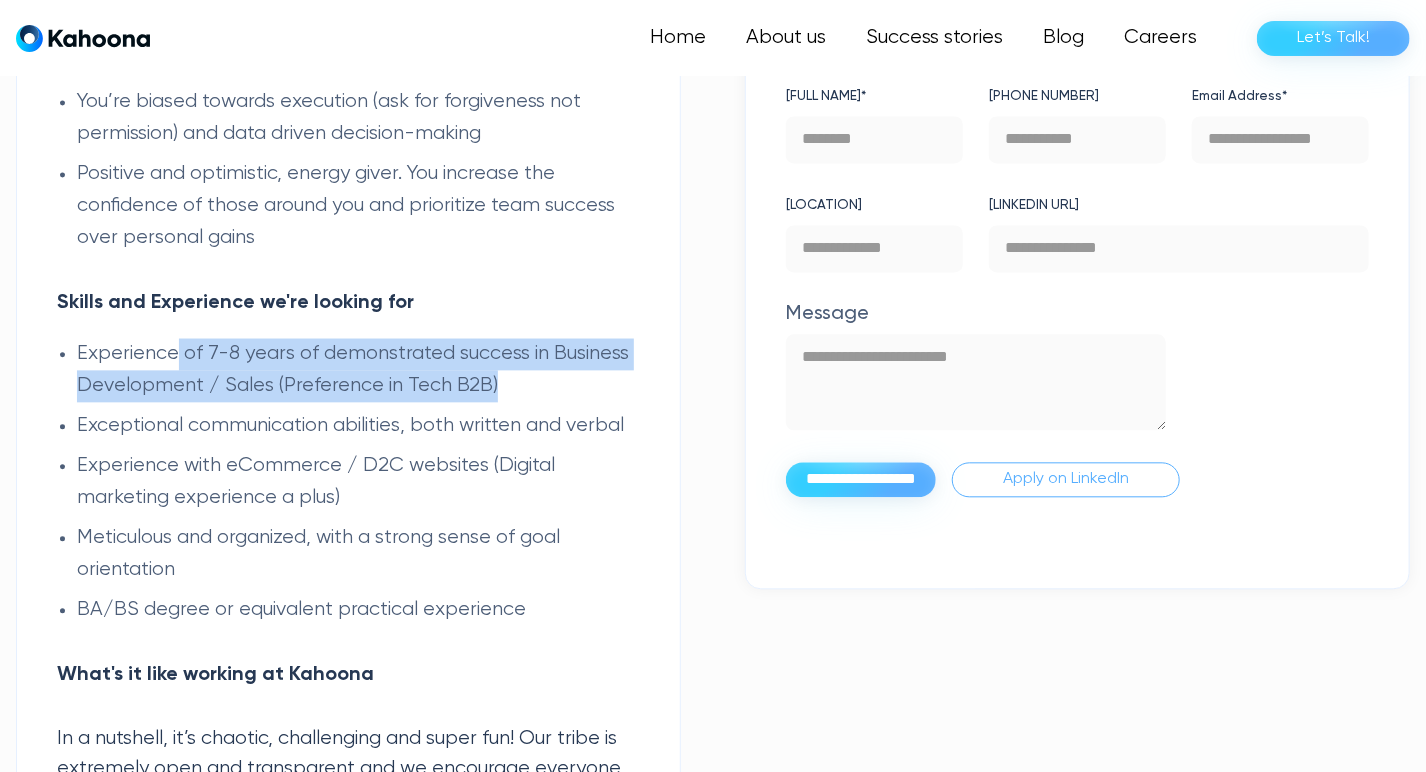 drag, startPoint x: 257, startPoint y: 365, endPoint x: 497, endPoint y: 384, distance: 240.75092 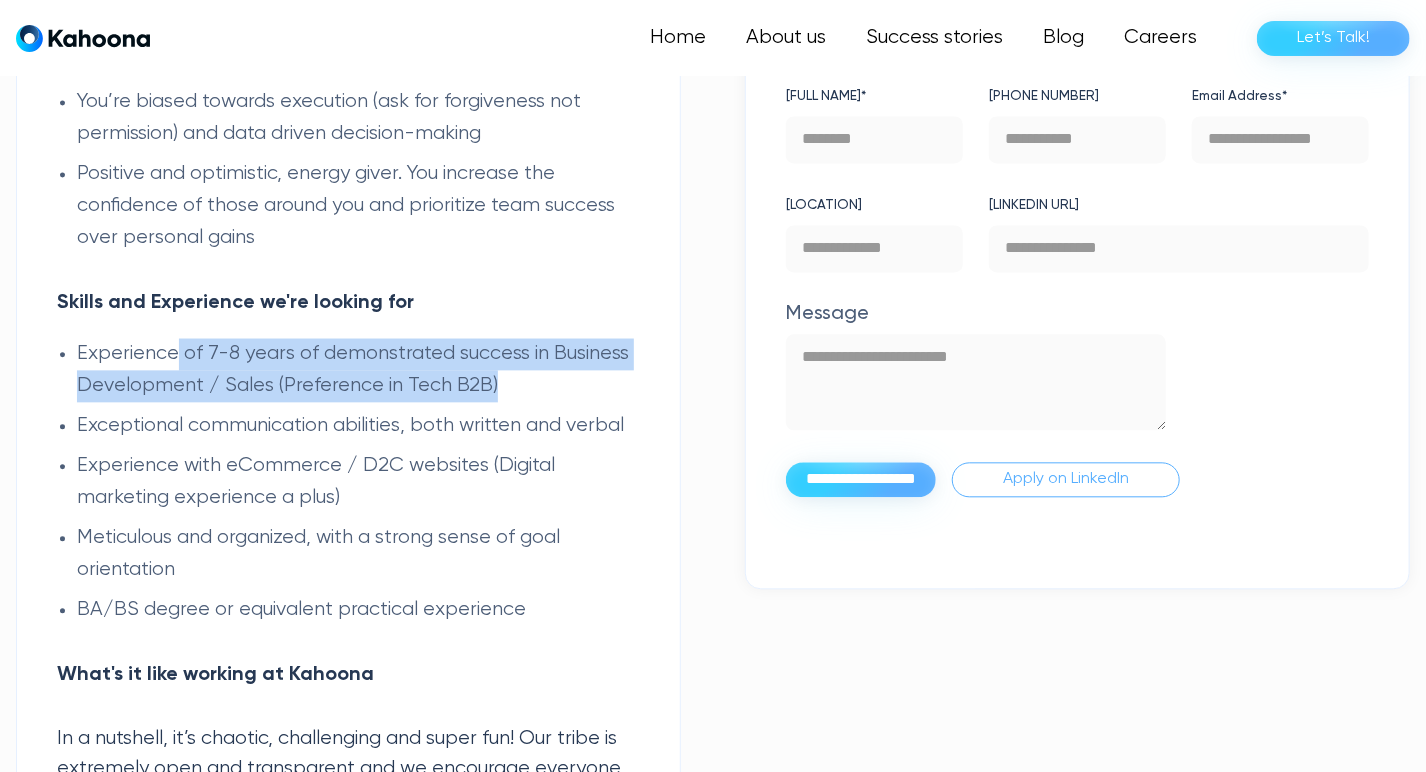 click on "Experience of 7-8 years of demonstrated success in Business Development / Sales (Preference in Tech B2B)" at bounding box center (358, 370) 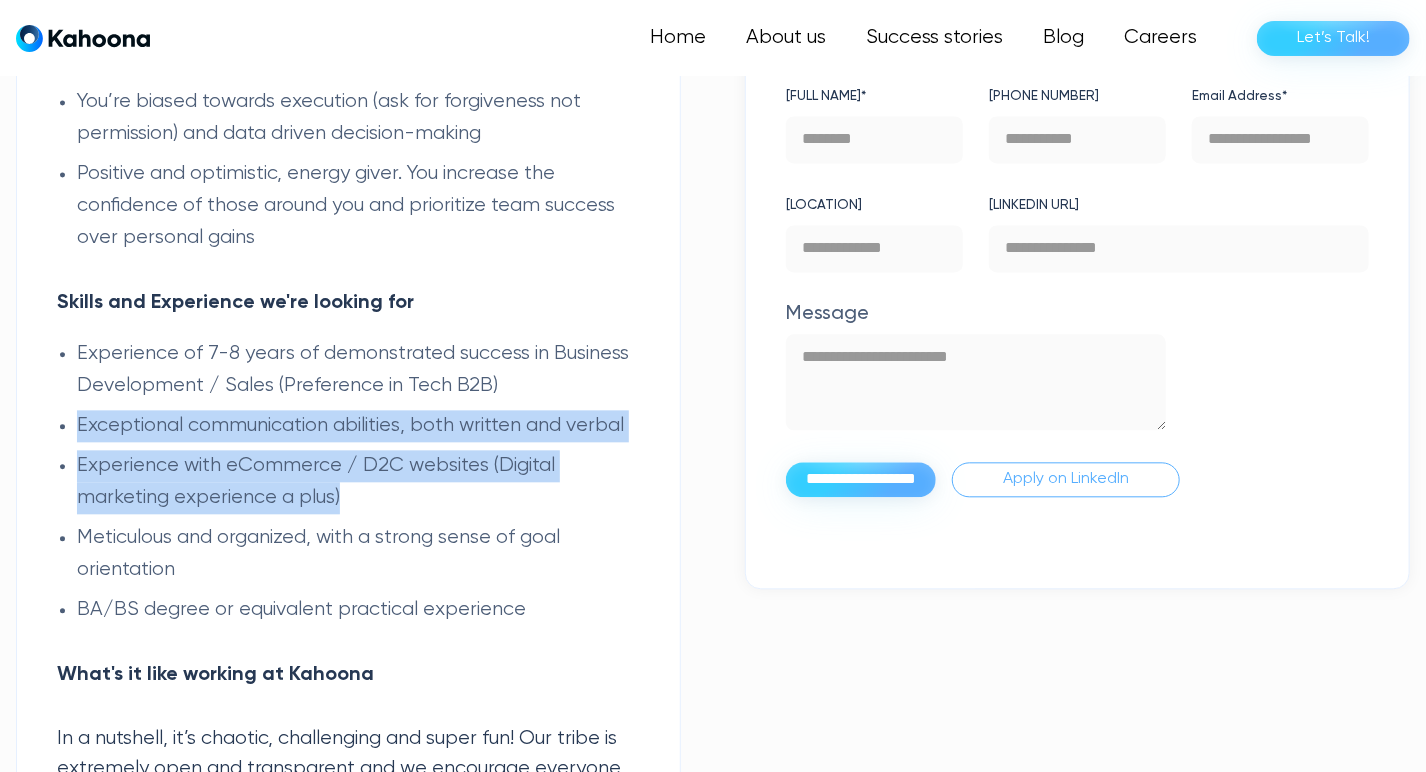 drag, startPoint x: 81, startPoint y: 428, endPoint x: 423, endPoint y: 507, distance: 351.0057 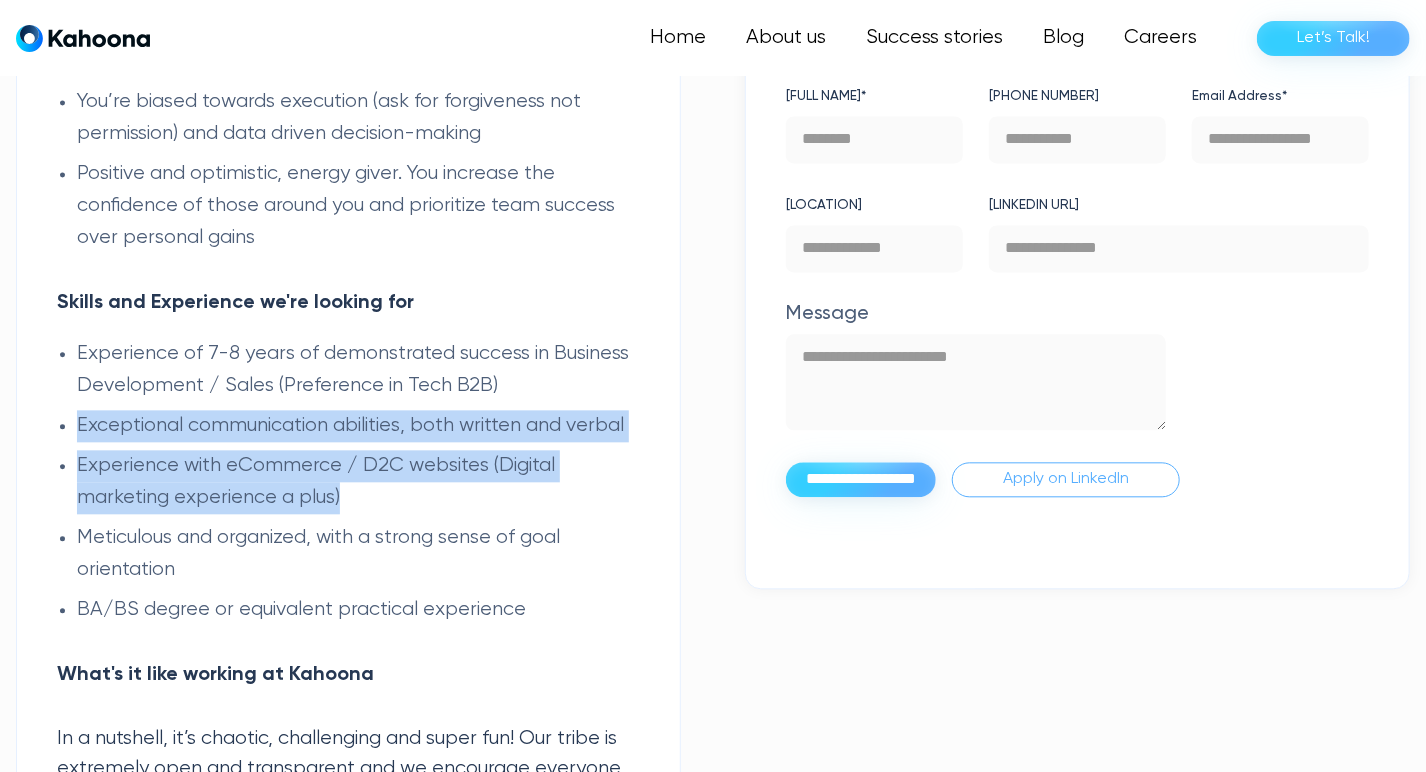 click on "Experience of 7-8 years of demonstrated success in Business Development / Sales (Preference in Tech B2B) Exceptional communication abilities, both written and verbal Experience with eCommerce / D2C websites (Digital marketing experience a plus) Meticulous and organized, with a strong sense of goal orientation BA/BS degree or equivalent practical experience" at bounding box center [348, 482] 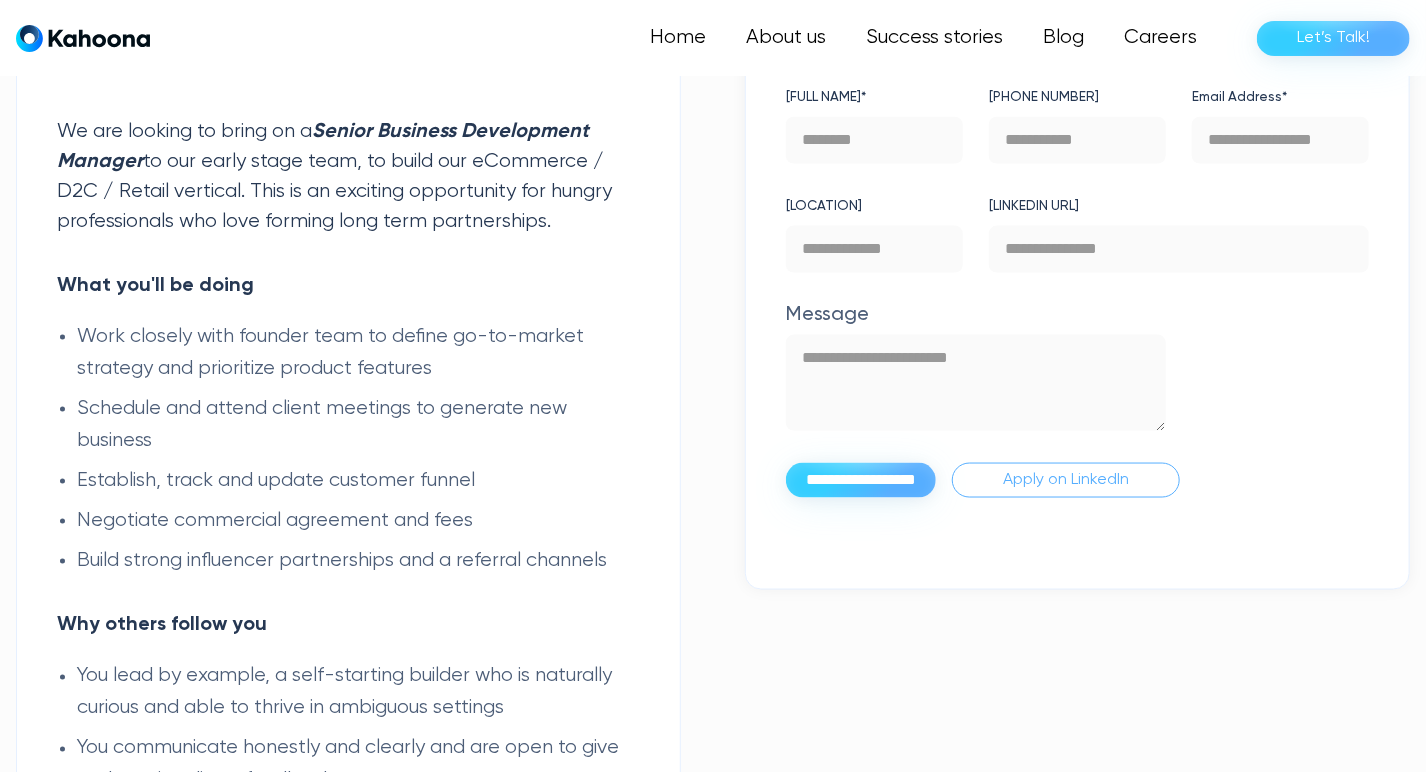 scroll, scrollTop: 1196, scrollLeft: 0, axis: vertical 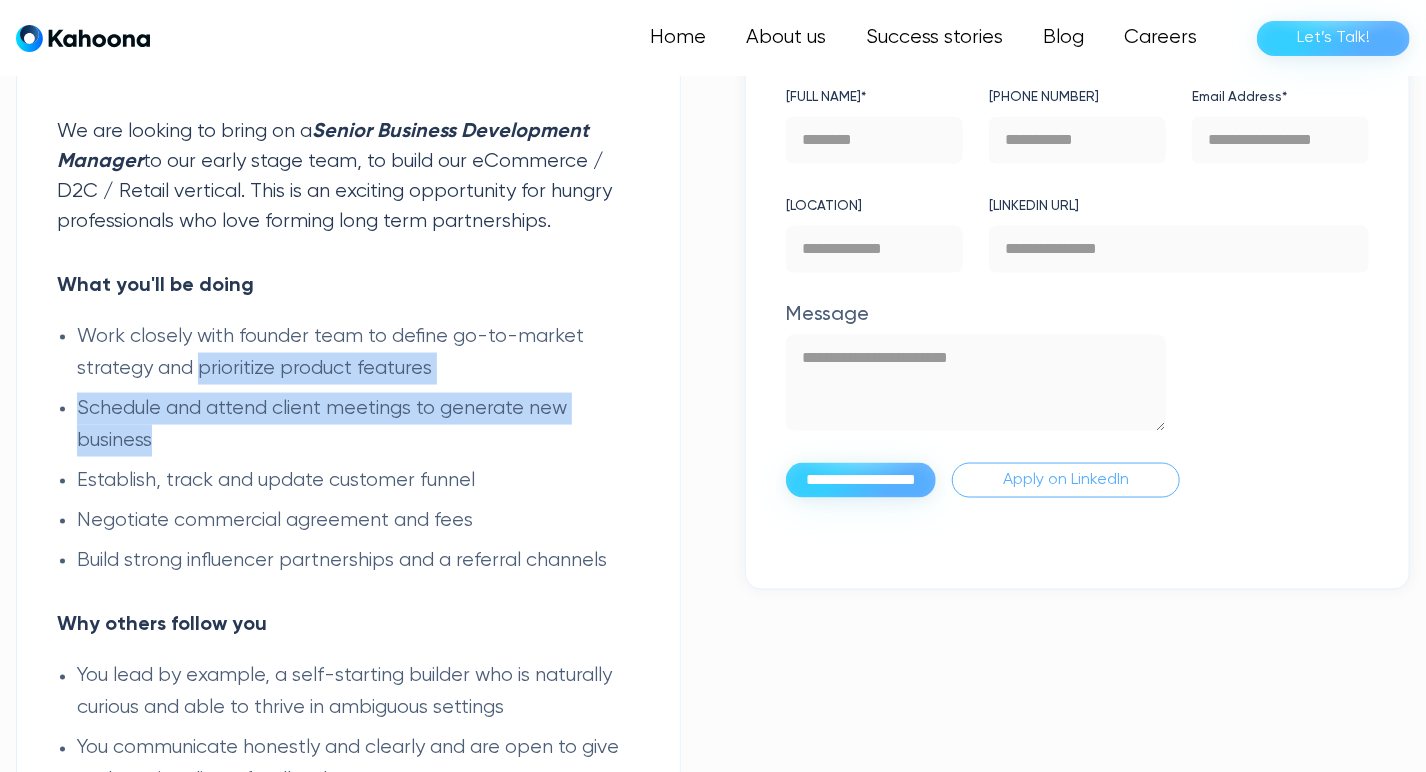 drag, startPoint x: 203, startPoint y: 373, endPoint x: 609, endPoint y: 452, distance: 413.61456 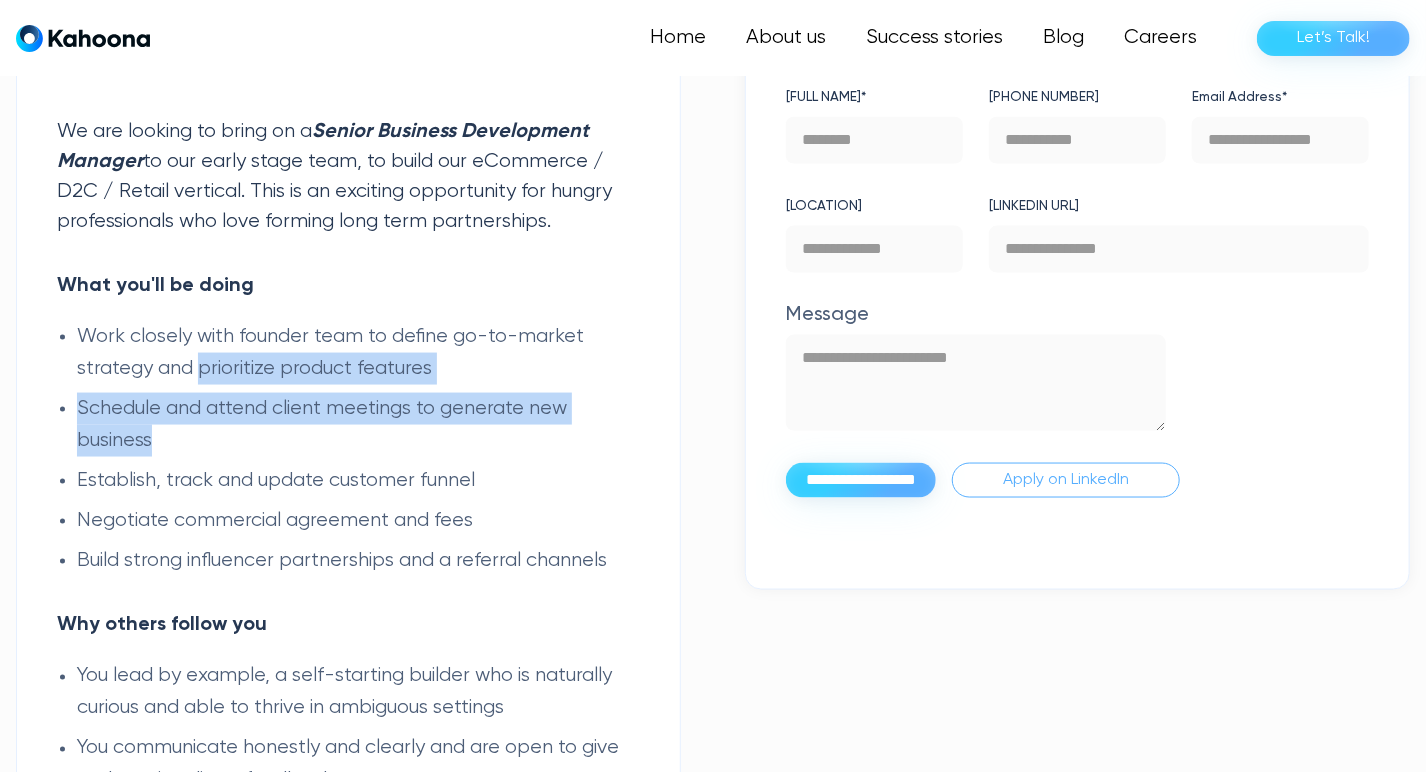 click on "Work closely with founder team to define go-to-market strategy and prioritize product features Schedule and attend client meetings to generate new business Establish, track and update customer funnel Negotiate commercial agreement and fees Build strong influencer partnerships and a referral channels" at bounding box center [348, 449] 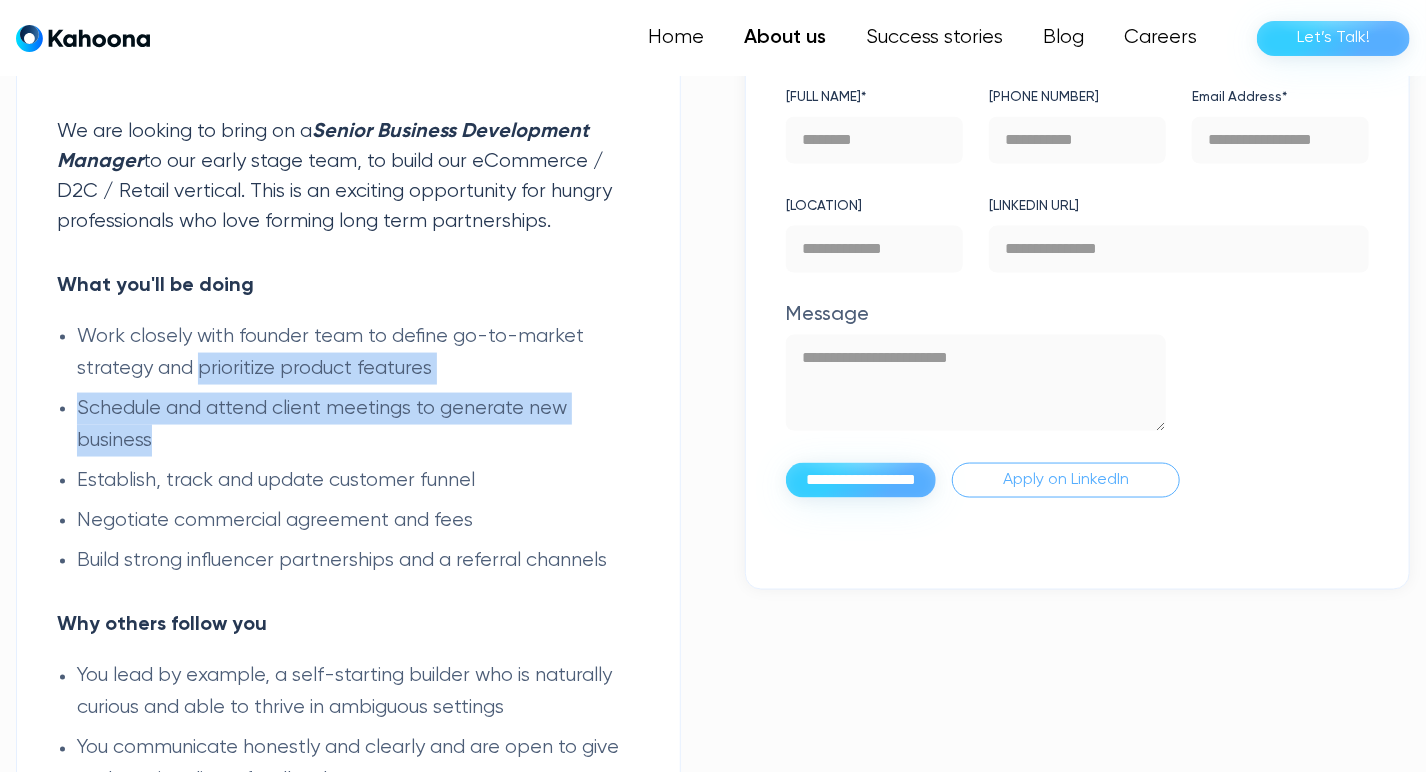 click on "About us" at bounding box center (785, 38) 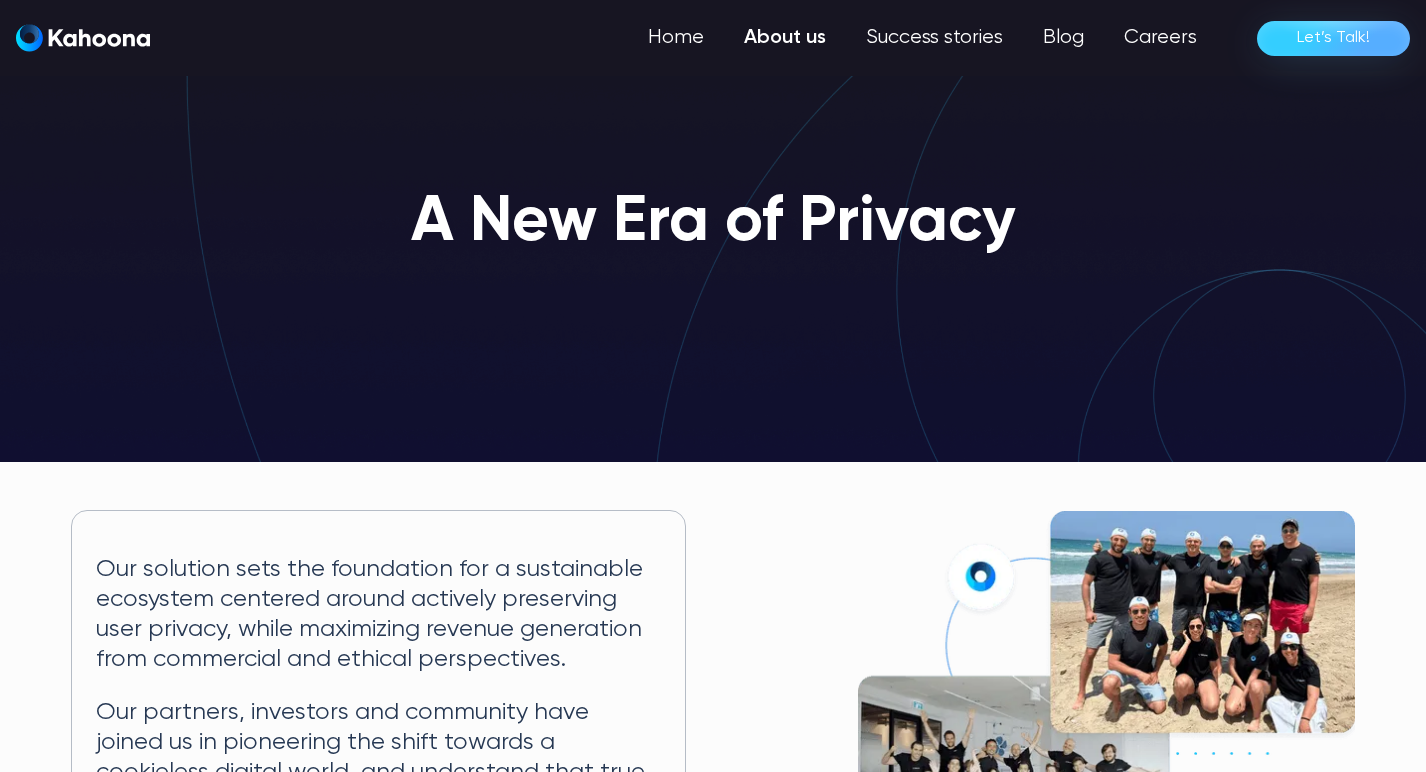 scroll, scrollTop: 0, scrollLeft: 0, axis: both 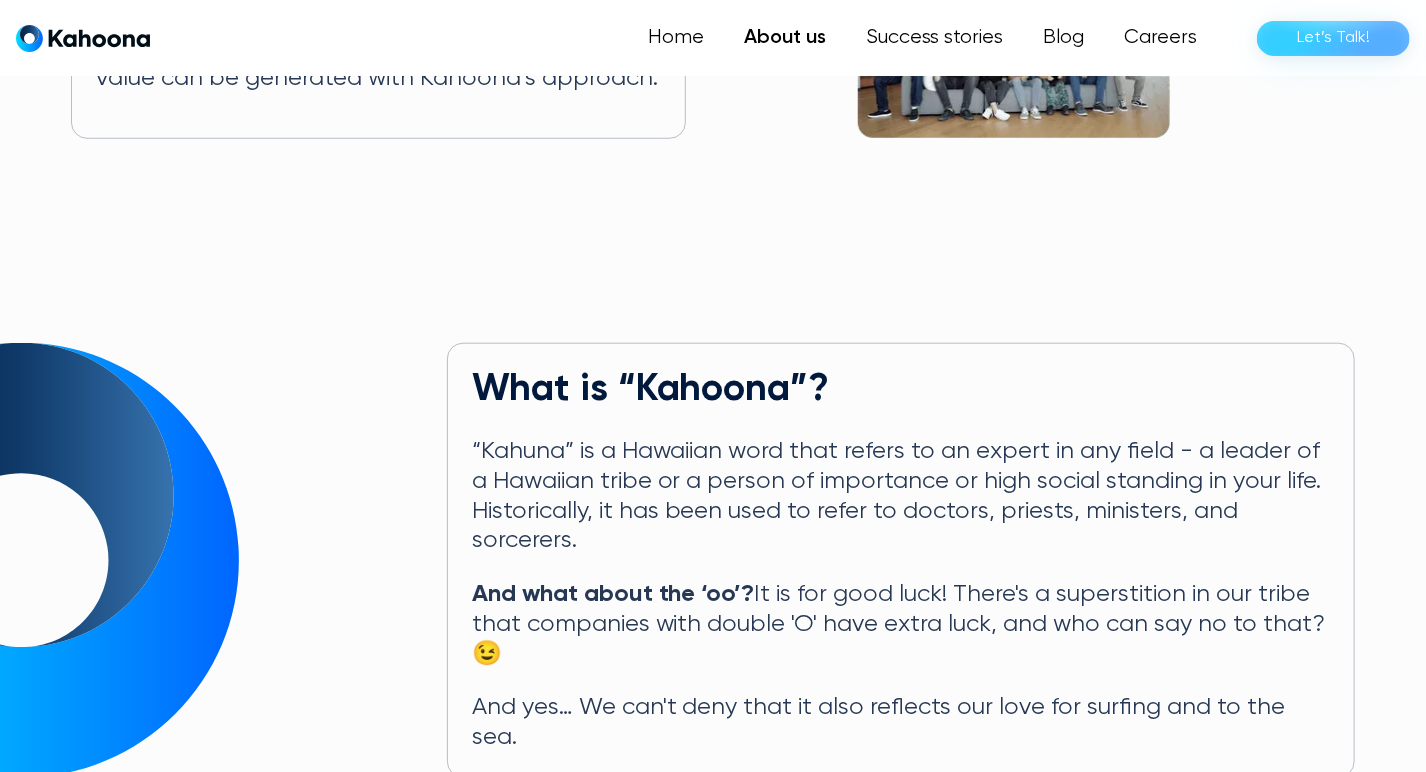 drag, startPoint x: 479, startPoint y: 444, endPoint x: 1188, endPoint y: 652, distance: 738.8809 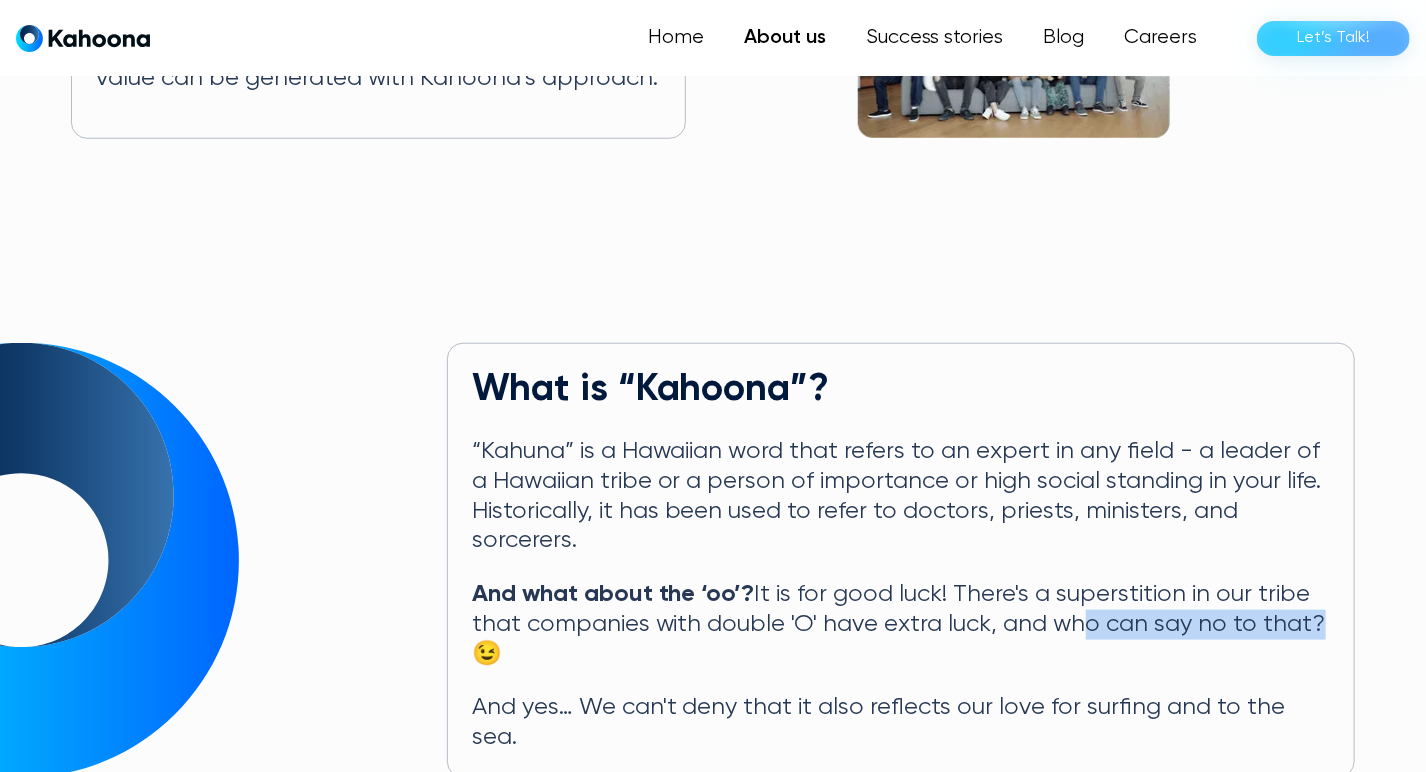 drag, startPoint x: 1081, startPoint y: 620, endPoint x: 1300, endPoint y: 624, distance: 219.03653 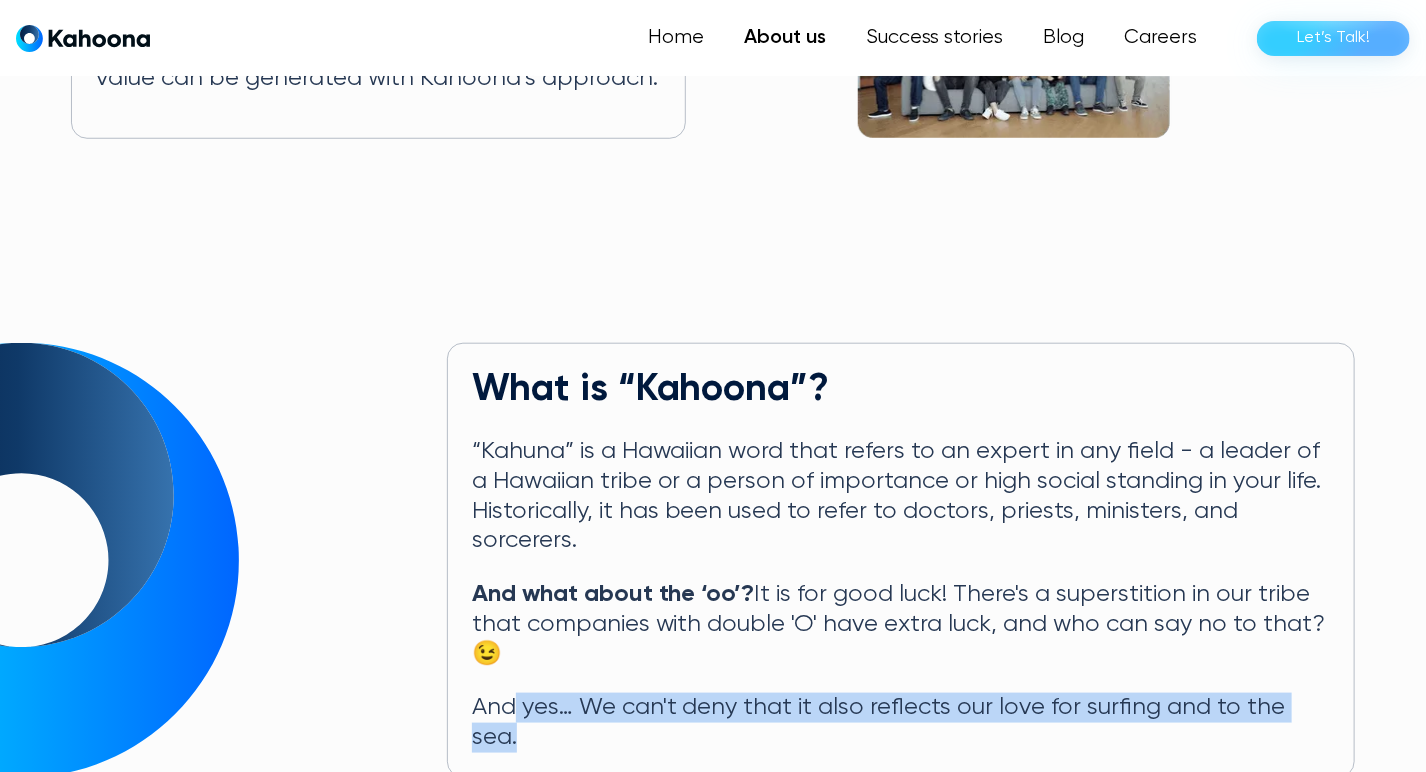 drag, startPoint x: 512, startPoint y: 706, endPoint x: 1336, endPoint y: 705, distance: 824.0006 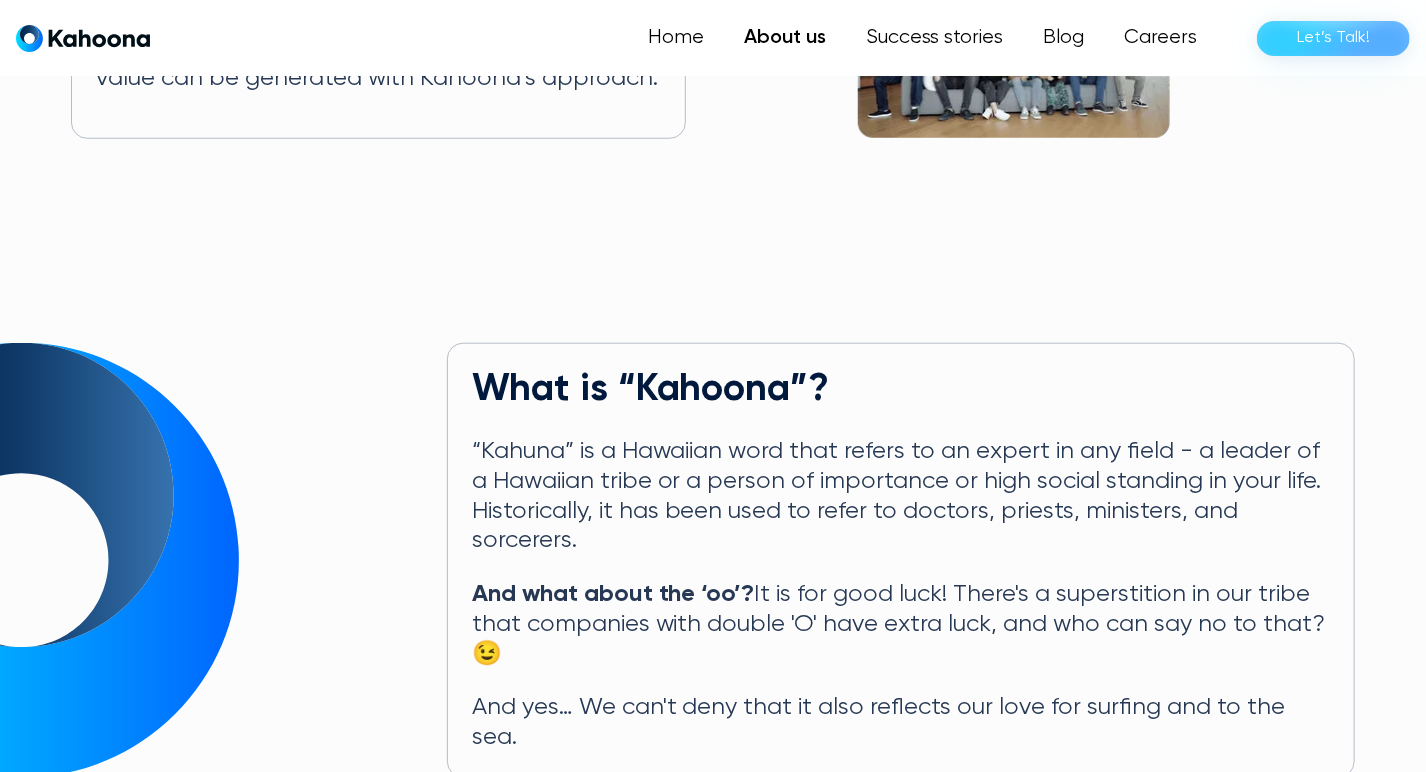 click on "And what about the ‘oo’?  It is for good luck! There's a superstition in our tribe that companies with double 'O' have extra luck, and who can say no to that? 😉" at bounding box center [901, 624] 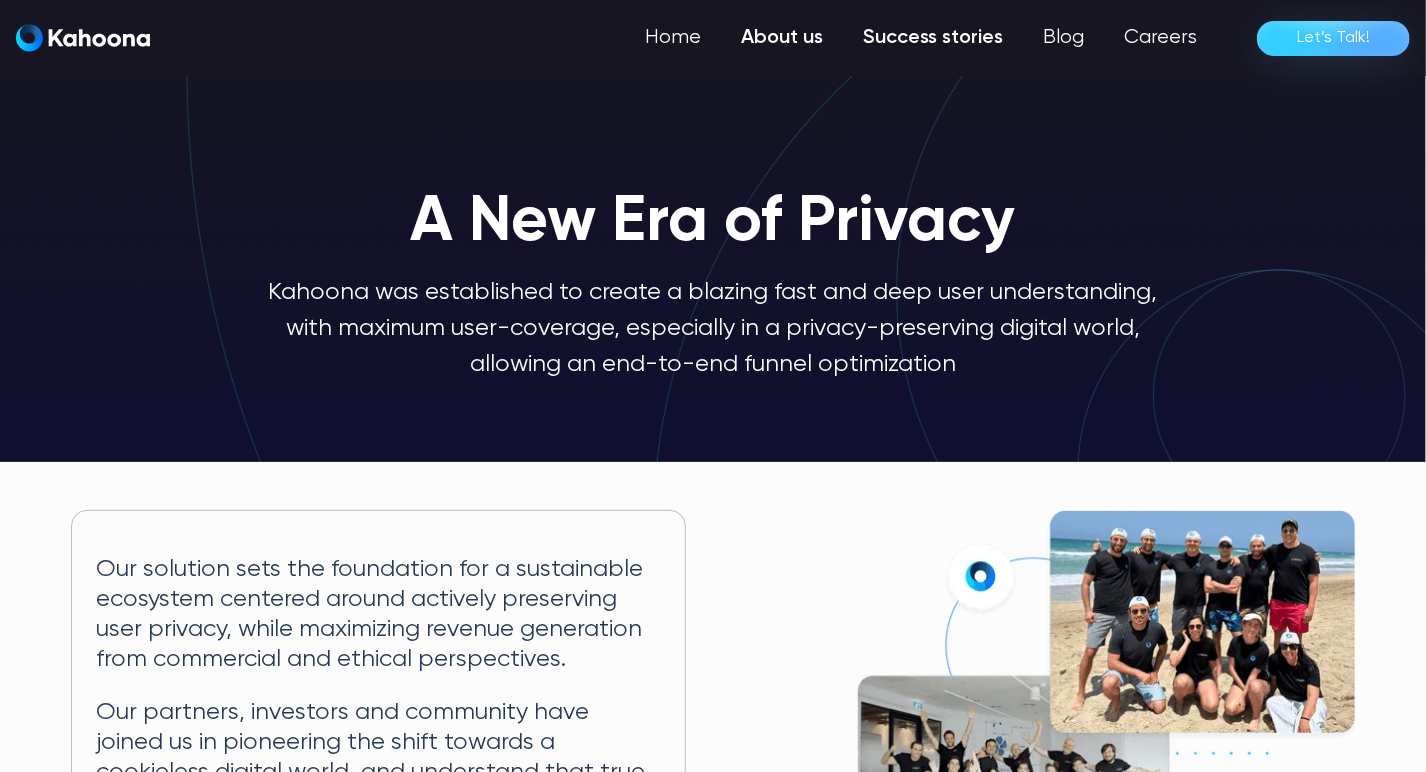 scroll, scrollTop: 0, scrollLeft: 0, axis: both 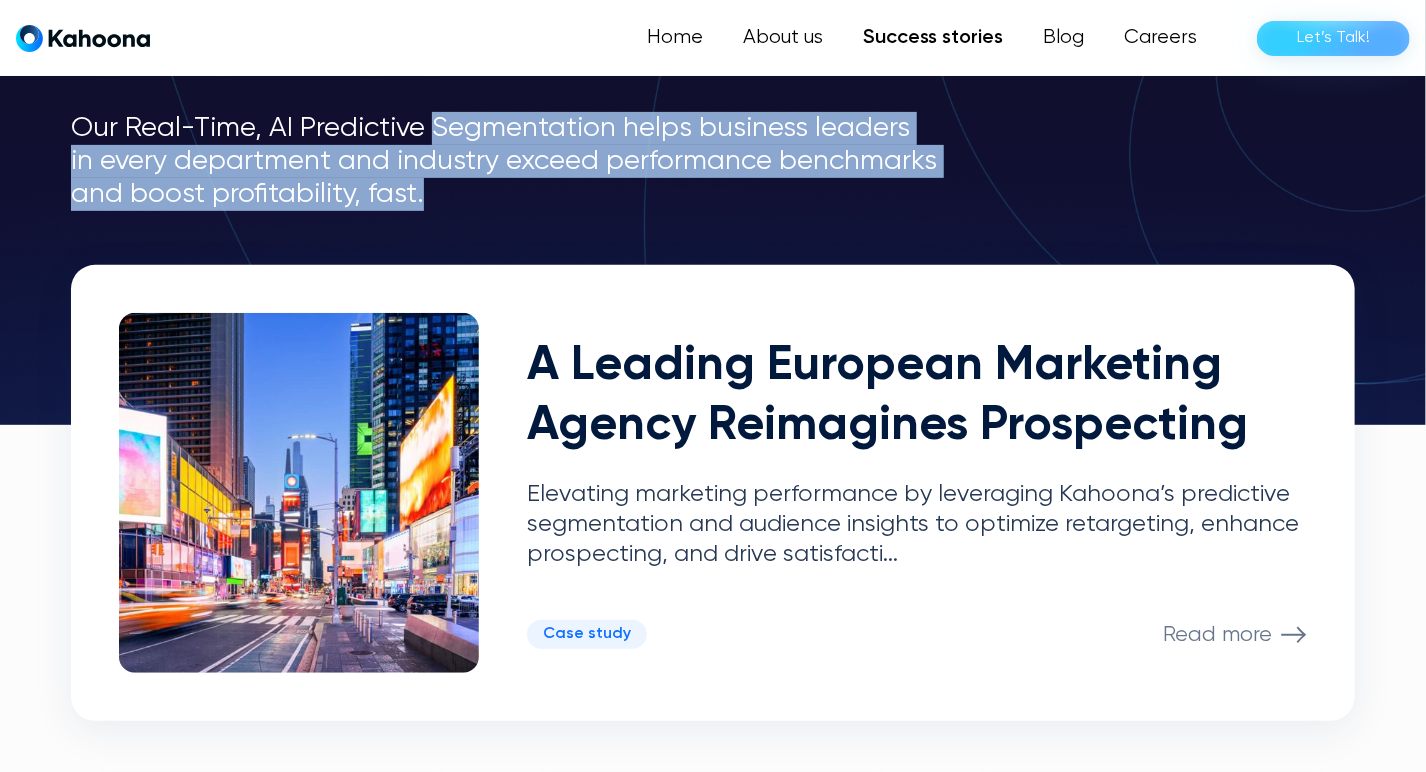 drag, startPoint x: 438, startPoint y: 145, endPoint x: 560, endPoint y: 218, distance: 142.17242 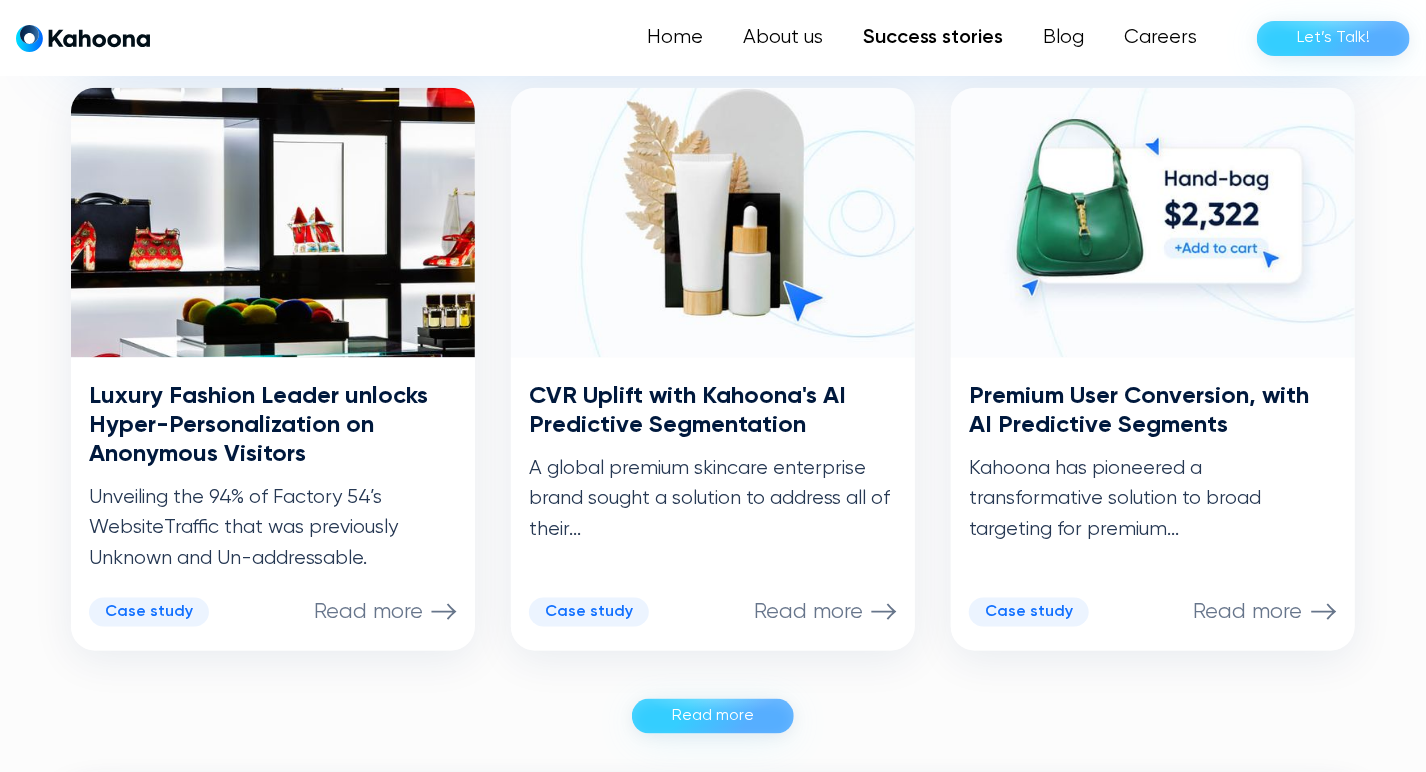 scroll, scrollTop: 1012, scrollLeft: 0, axis: vertical 